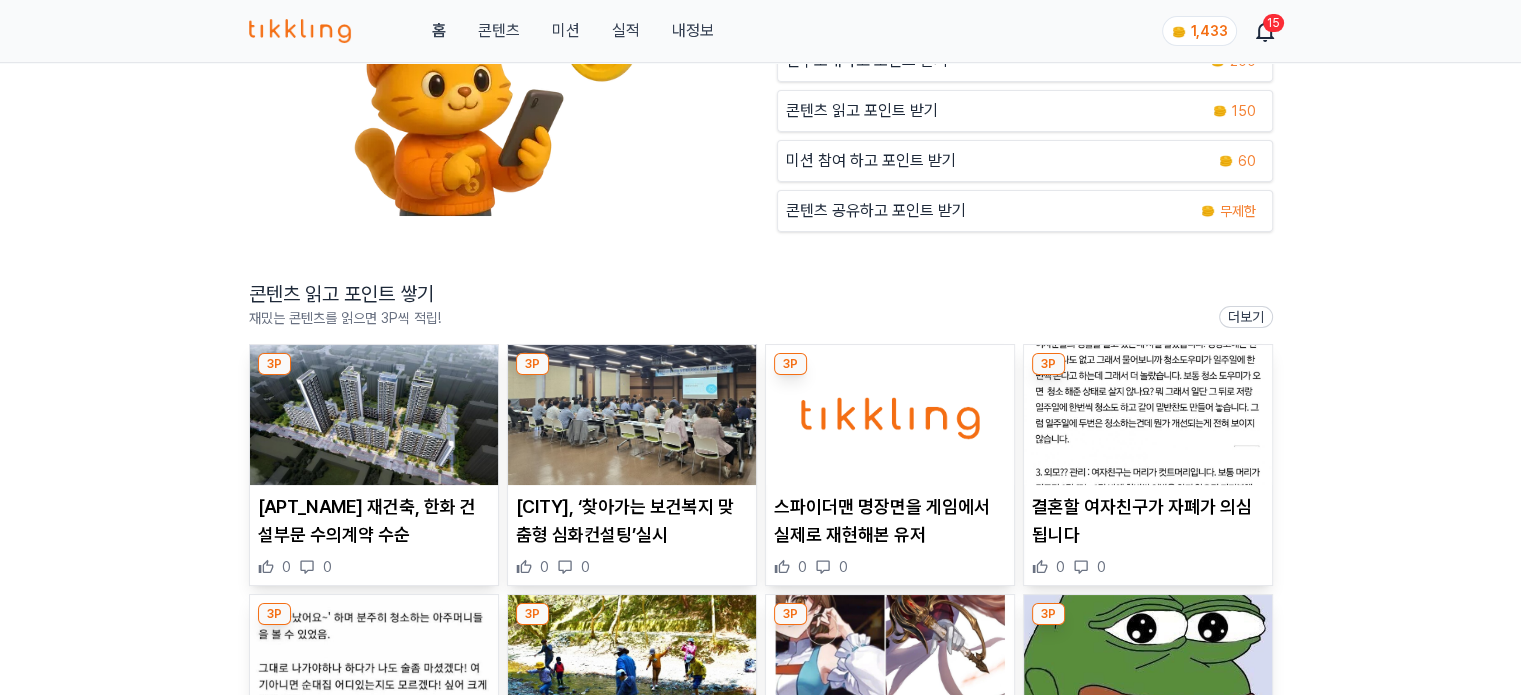 scroll, scrollTop: 200, scrollLeft: 0, axis: vertical 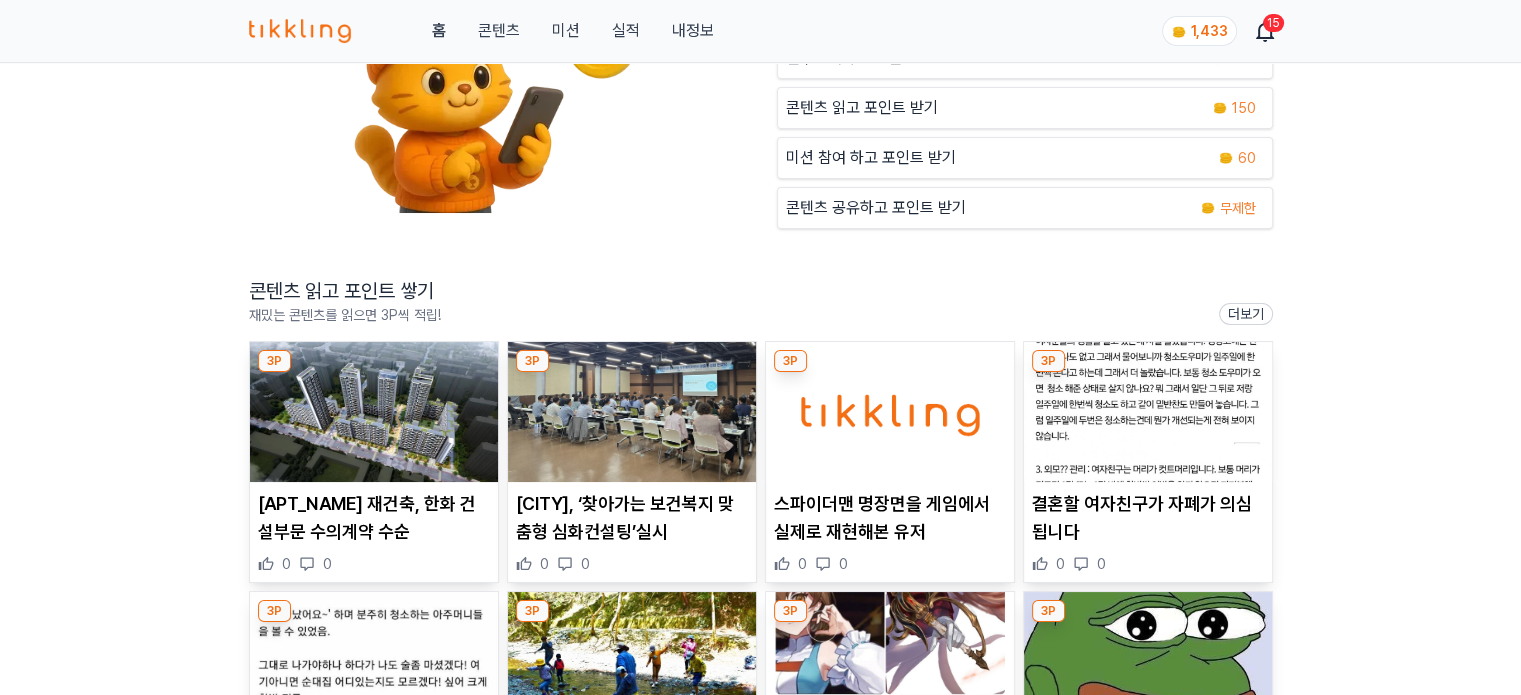 click at bounding box center [374, 412] 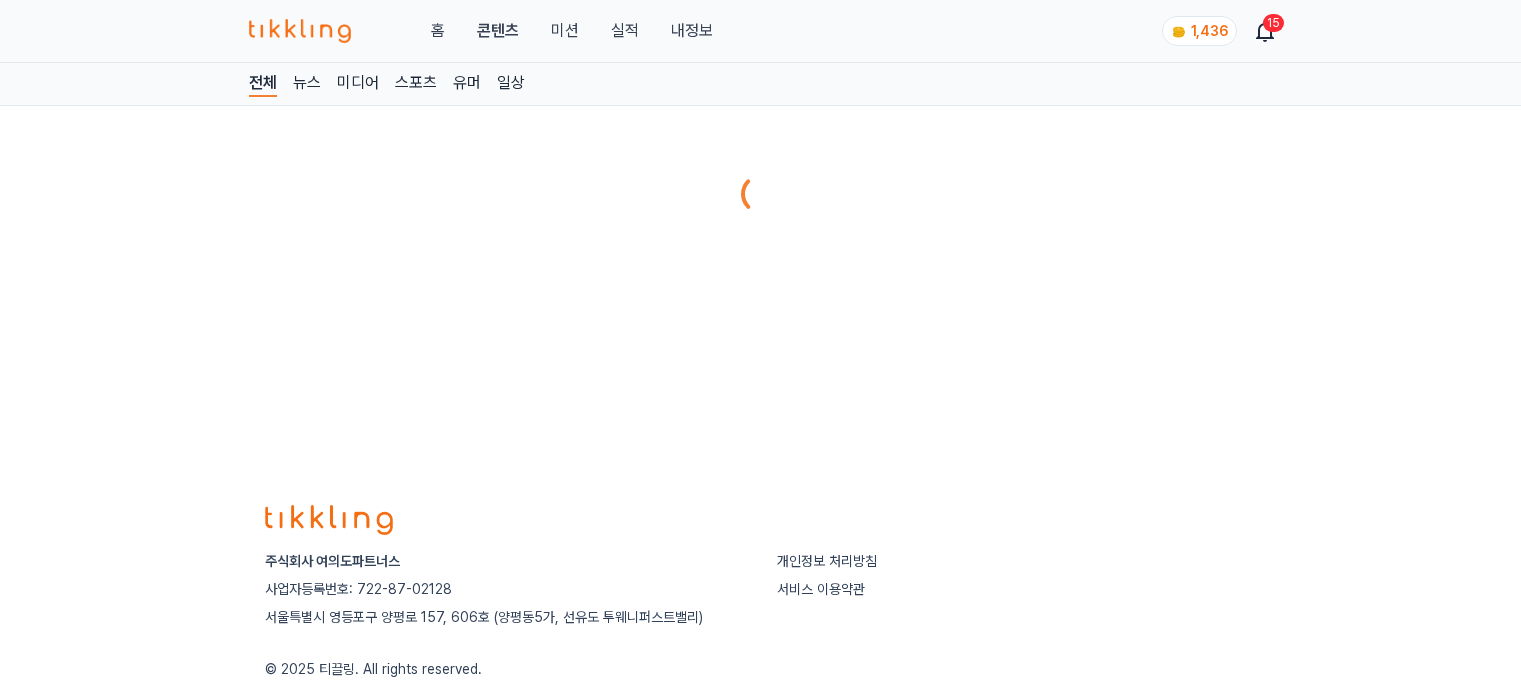 scroll, scrollTop: 0, scrollLeft: 0, axis: both 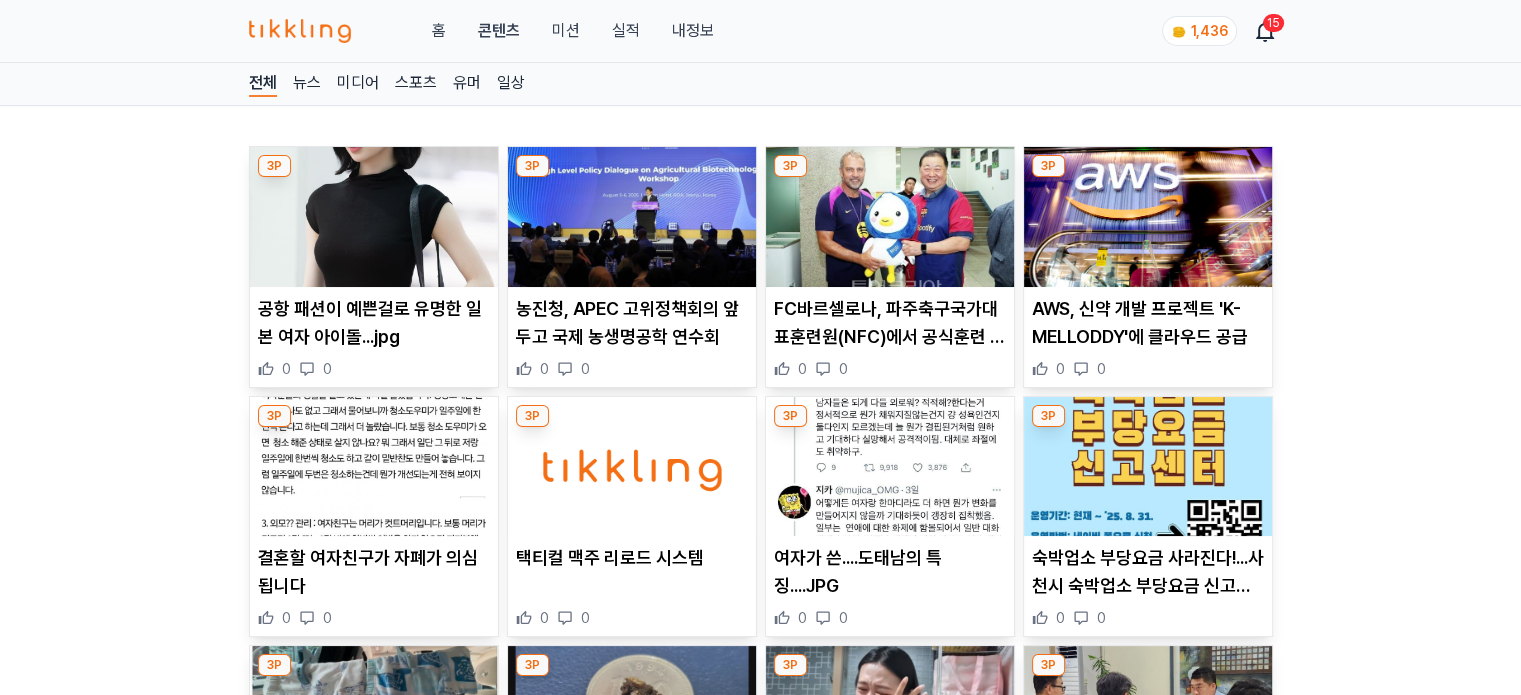click at bounding box center [632, 217] 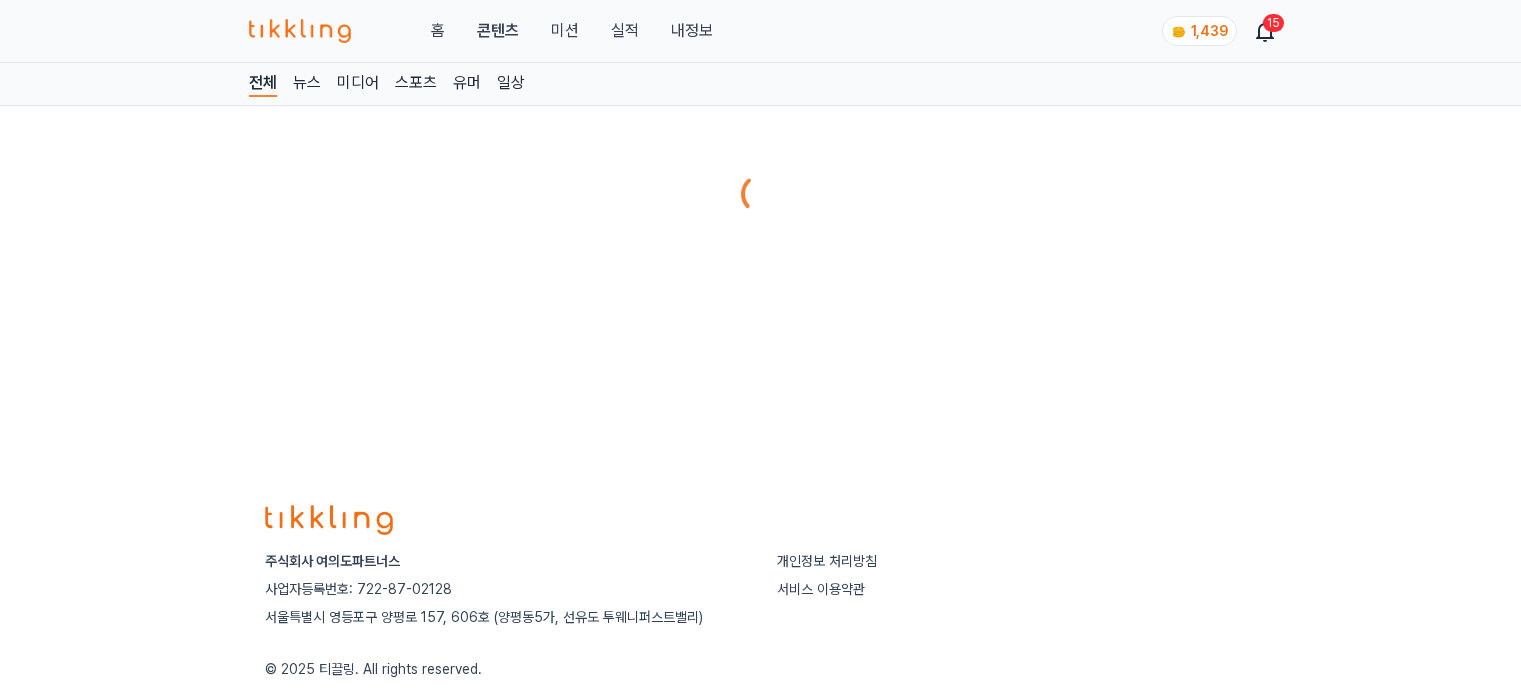 scroll, scrollTop: 0, scrollLeft: 0, axis: both 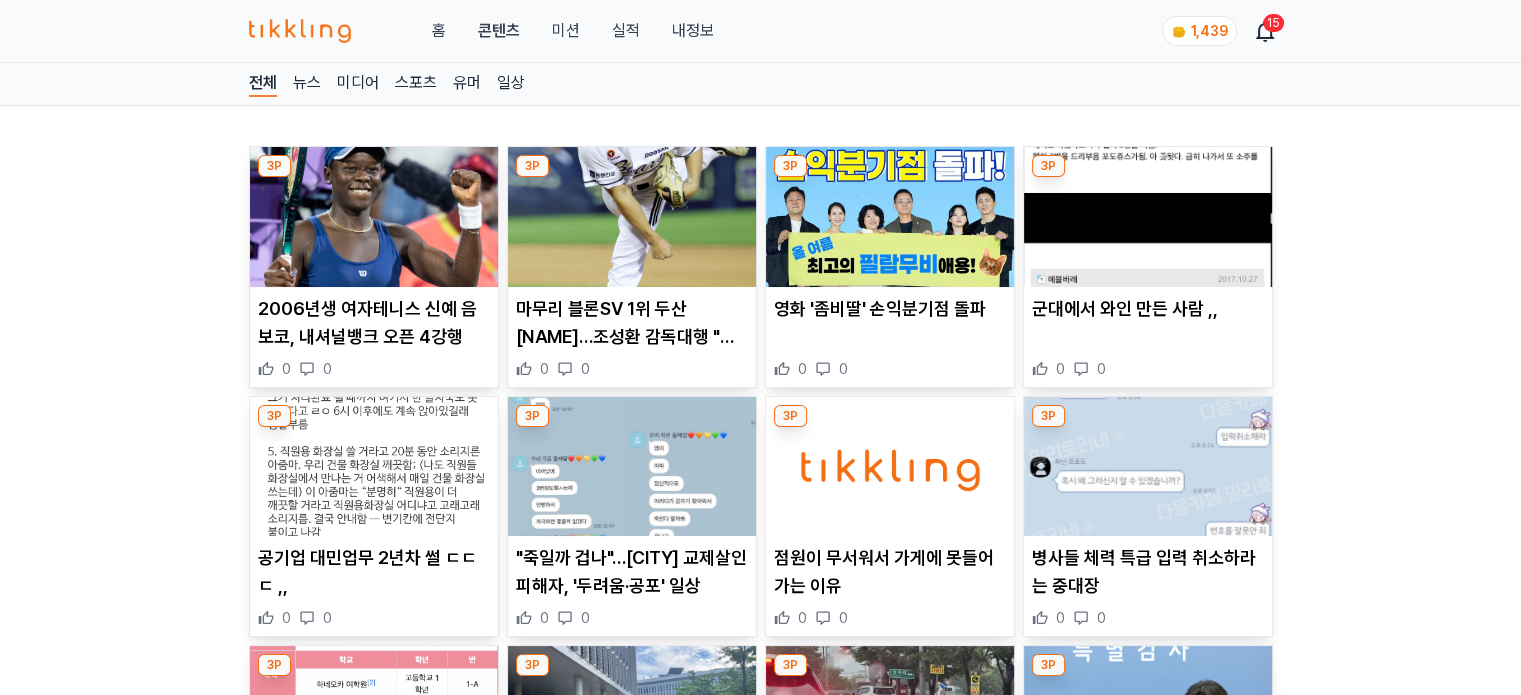click at bounding box center (632, 467) 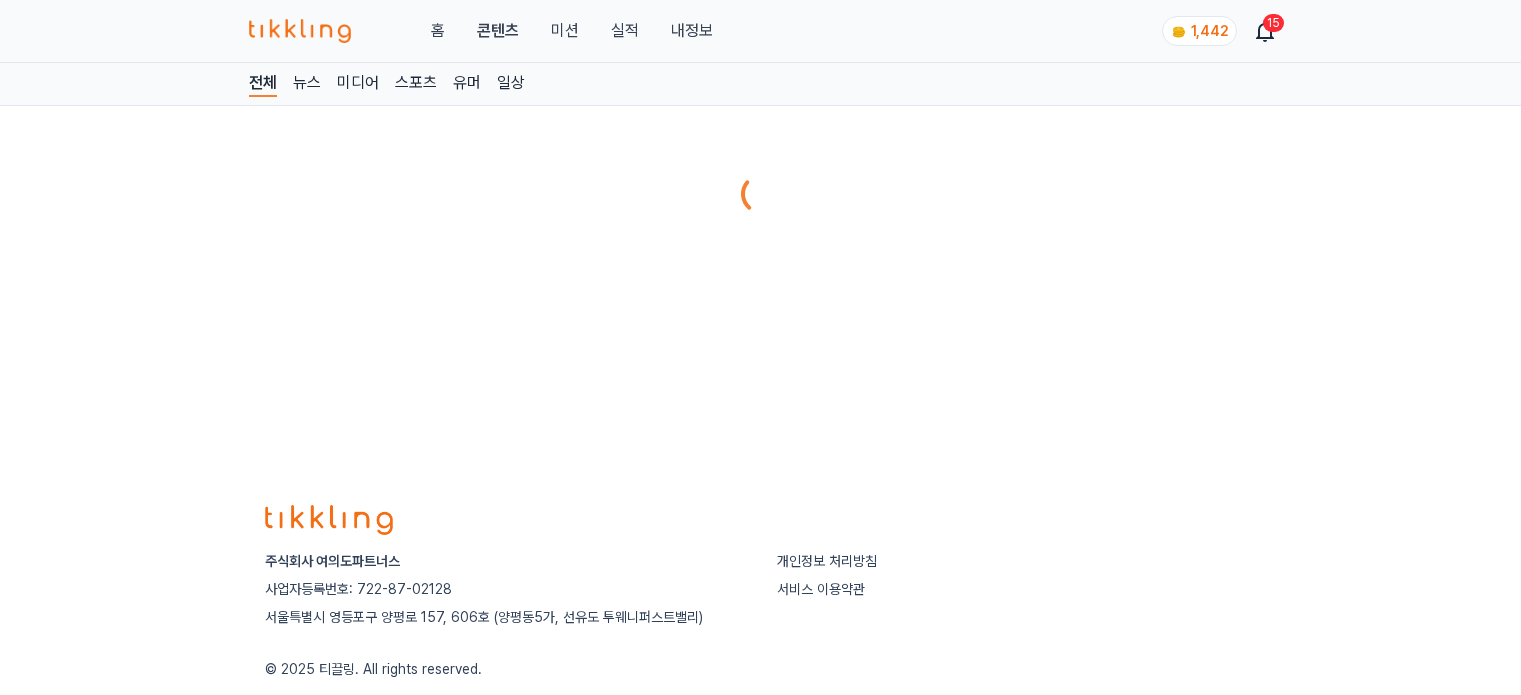 scroll, scrollTop: 0, scrollLeft: 0, axis: both 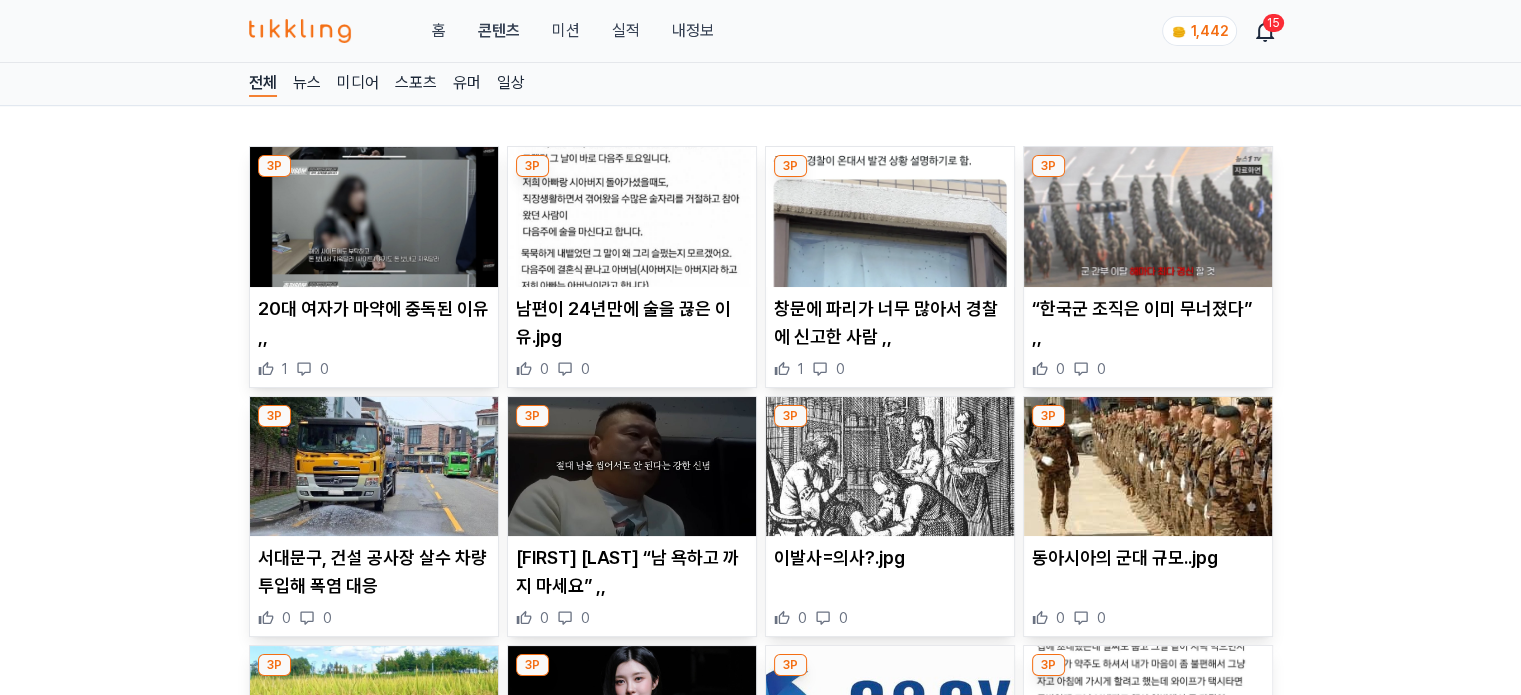 click at bounding box center (890, 217) 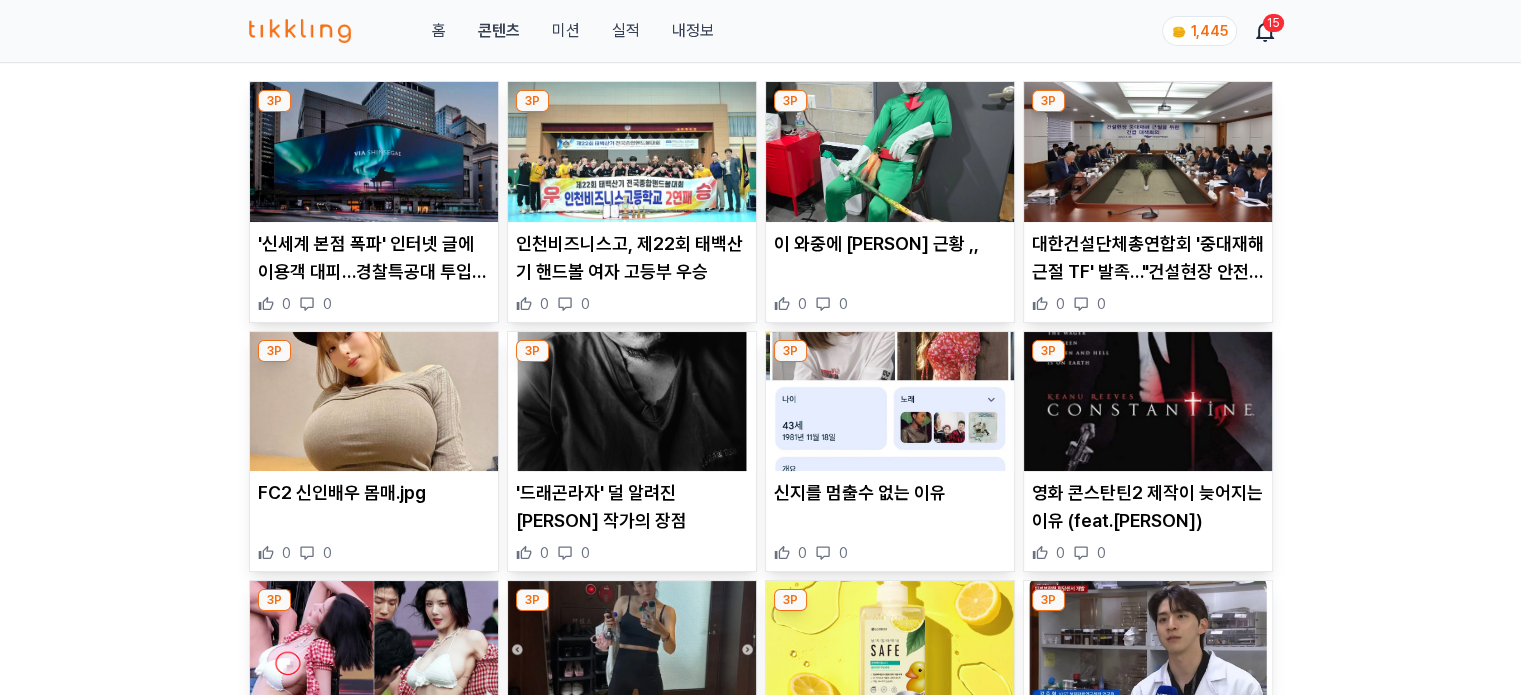 scroll, scrollTop: 100, scrollLeft: 0, axis: vertical 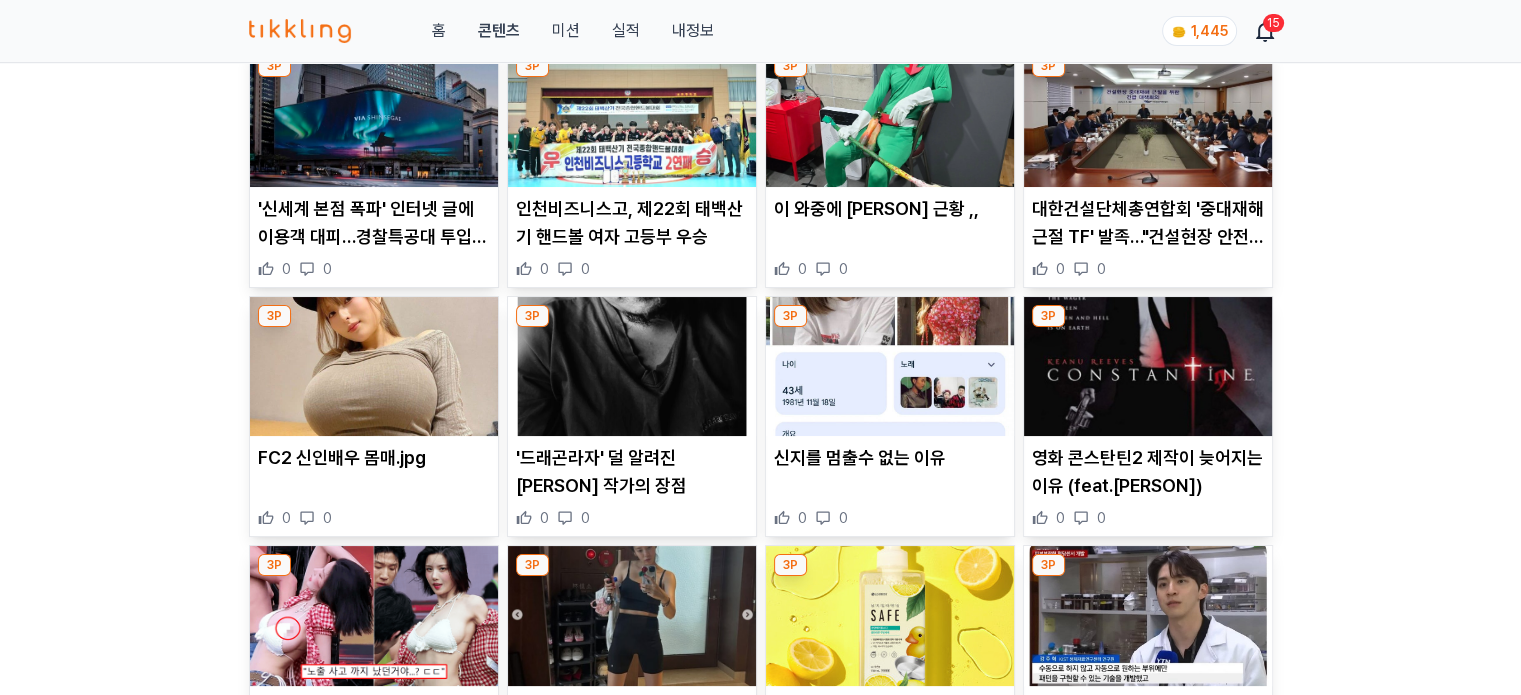 click at bounding box center [632, 367] 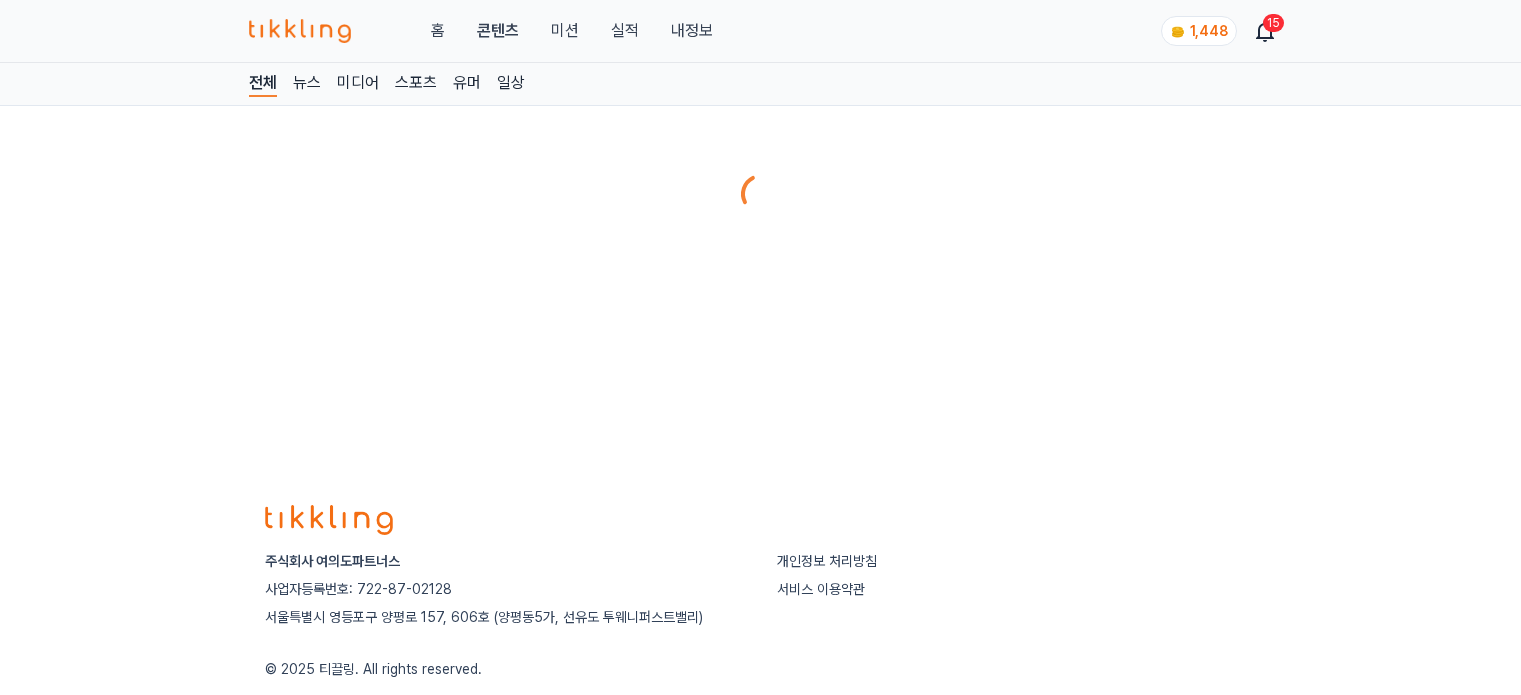 scroll, scrollTop: 0, scrollLeft: 0, axis: both 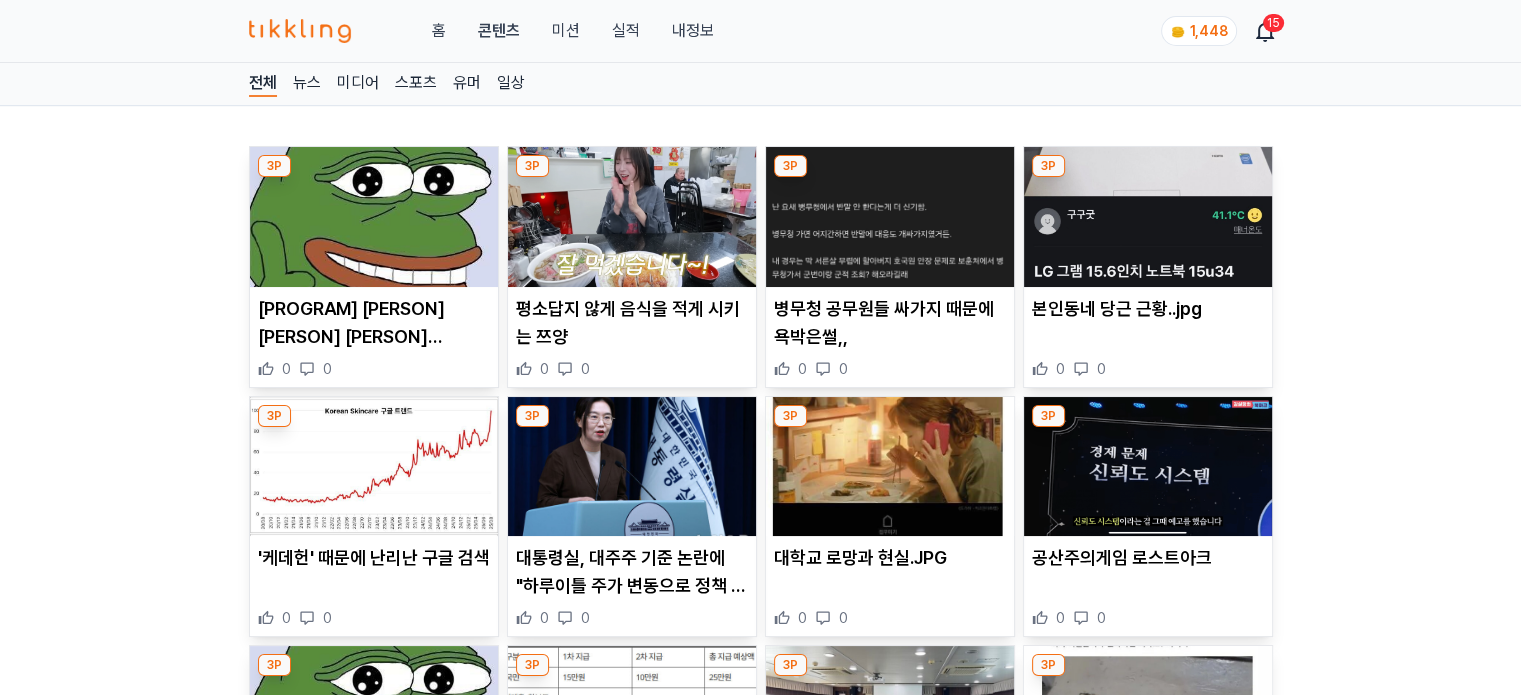 click at bounding box center [890, 217] 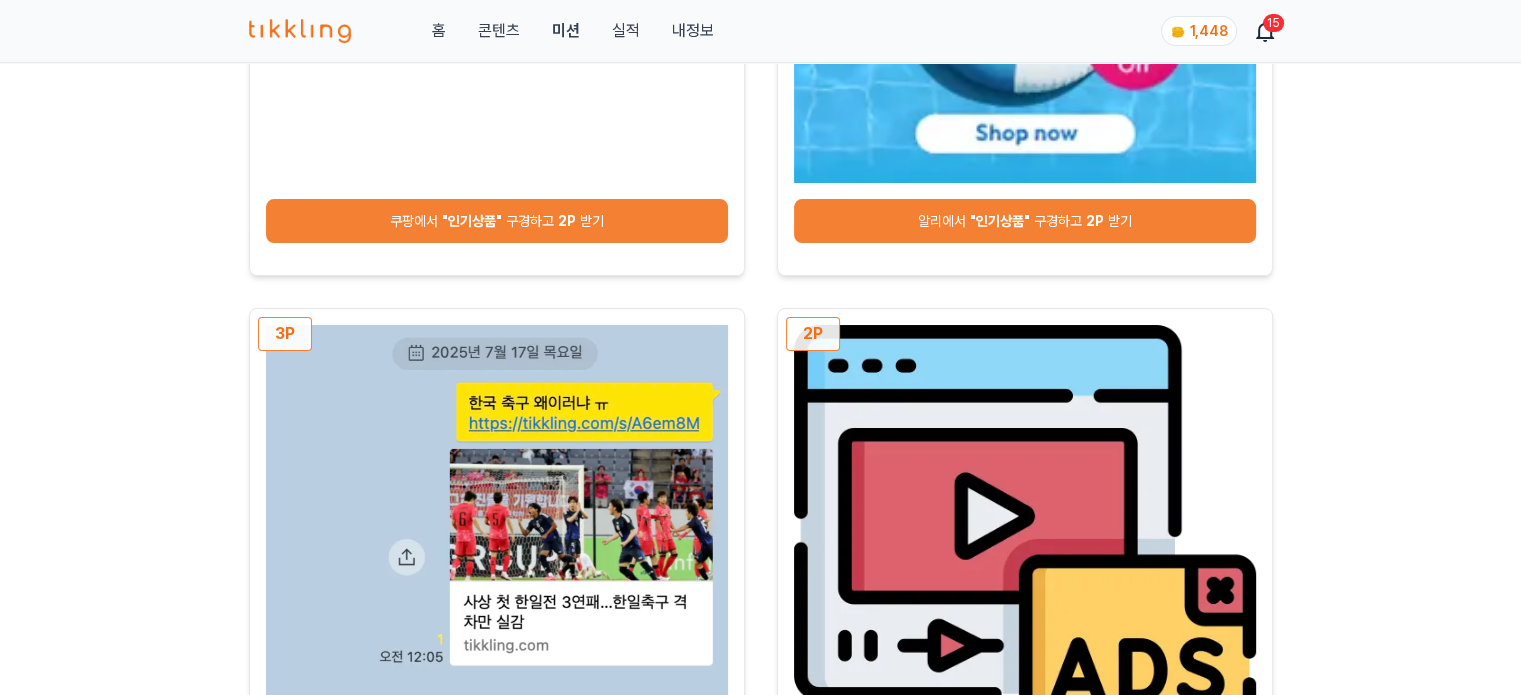 scroll, scrollTop: 400, scrollLeft: 0, axis: vertical 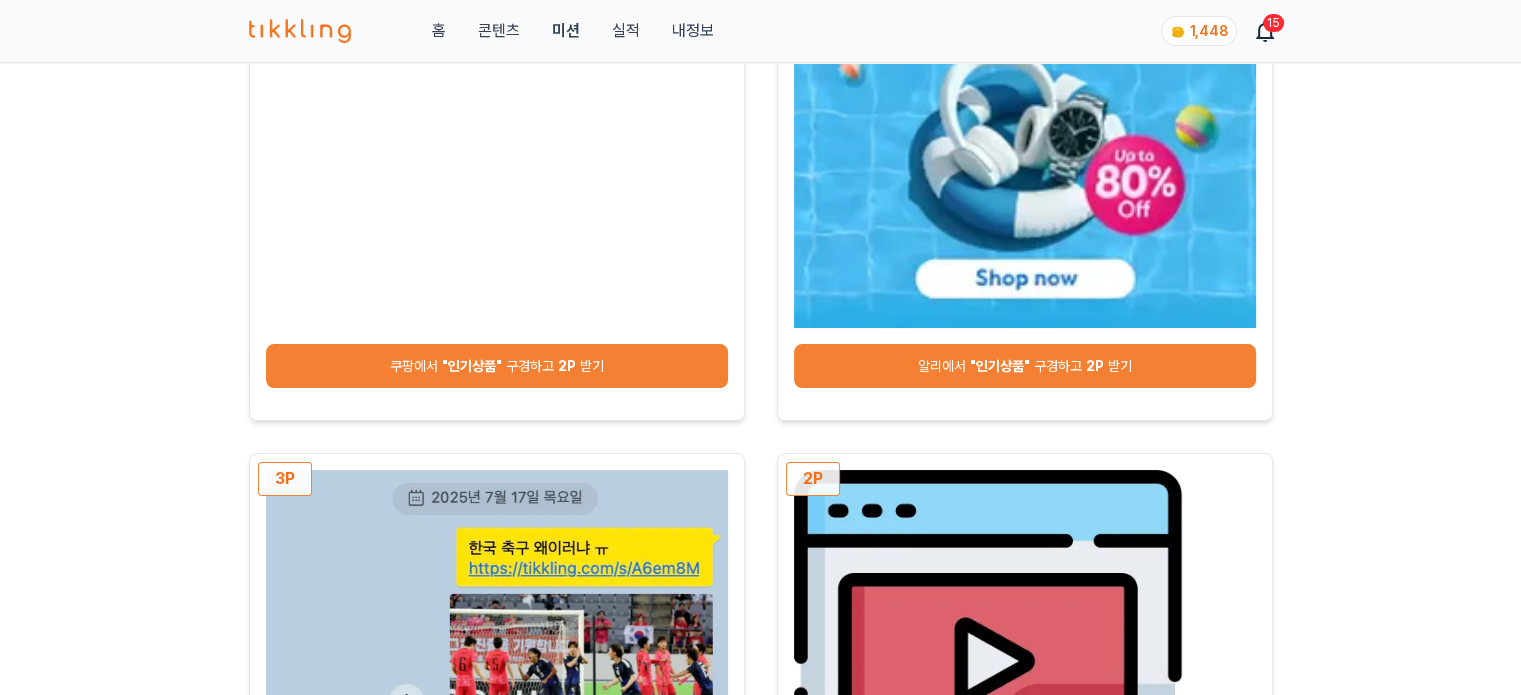 click on "쿠팡에서 "인기상품"  구경하고  2P  받기" at bounding box center (497, 366) 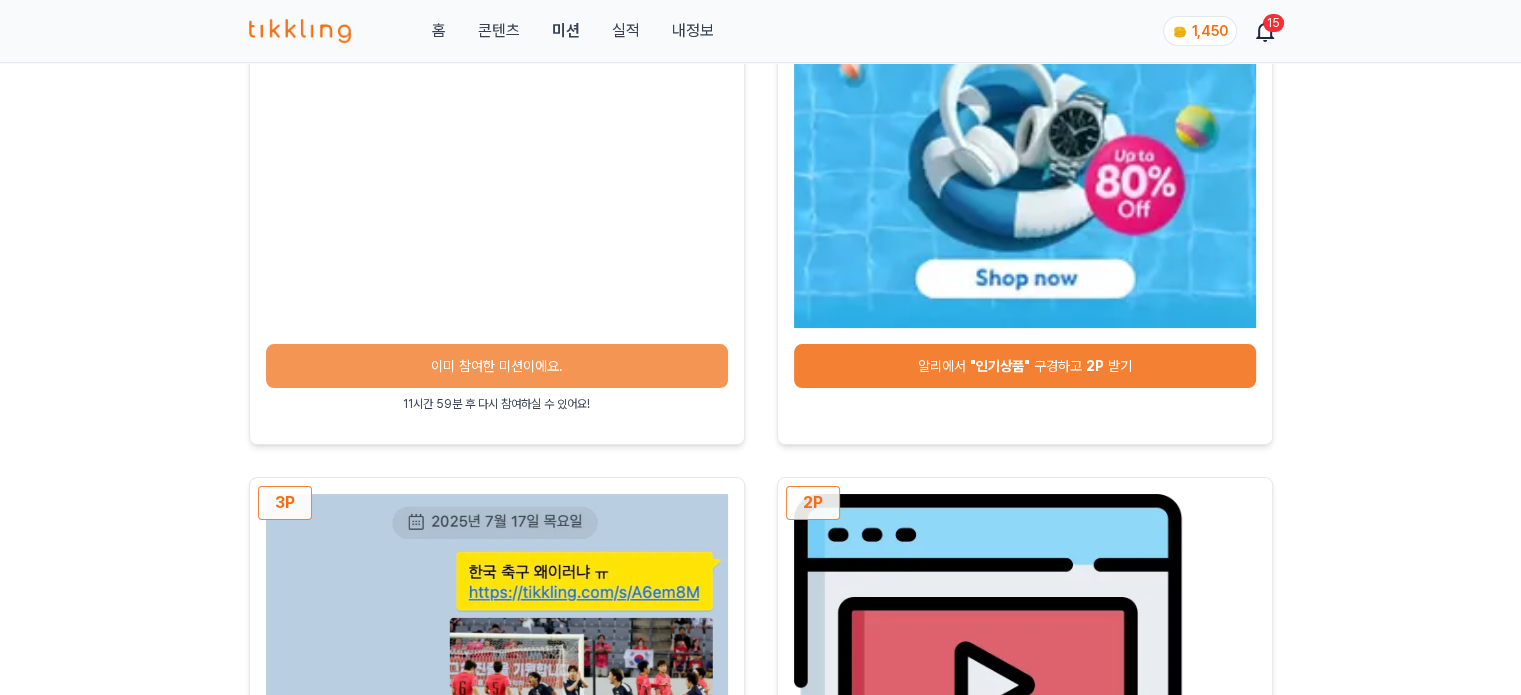 click on "알리에서 "인기상품"  구경하고  2P  받기" at bounding box center [1025, 366] 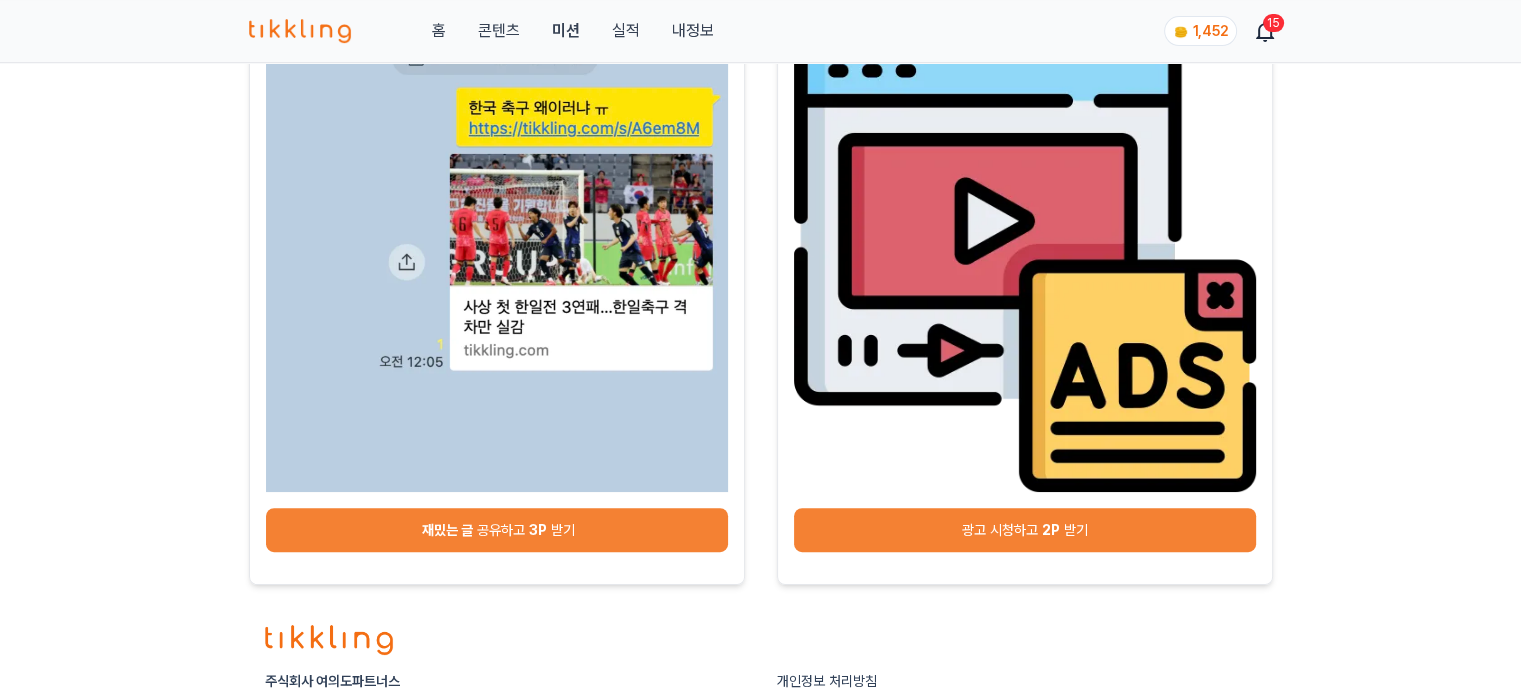 scroll, scrollTop: 900, scrollLeft: 0, axis: vertical 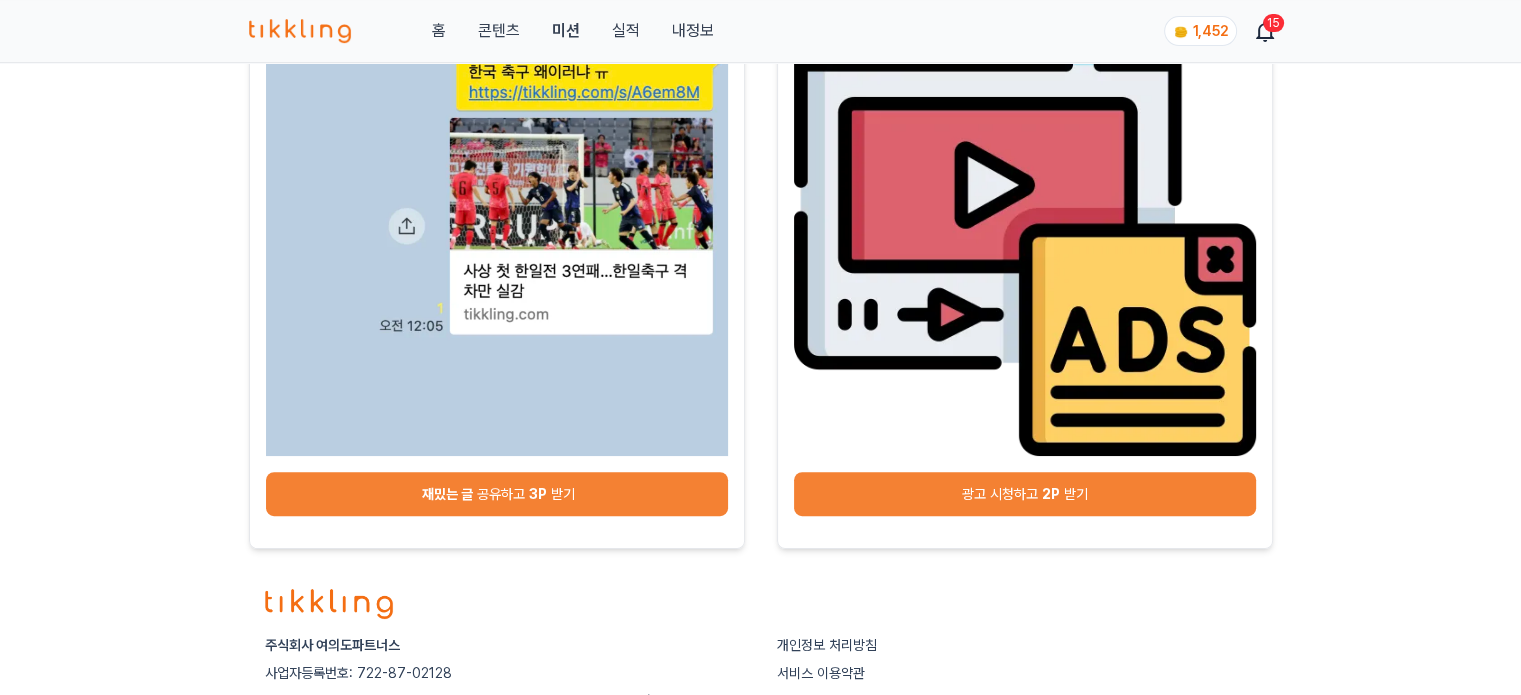 click on "광고 시청하고  2P  받기" at bounding box center [1025, 494] 